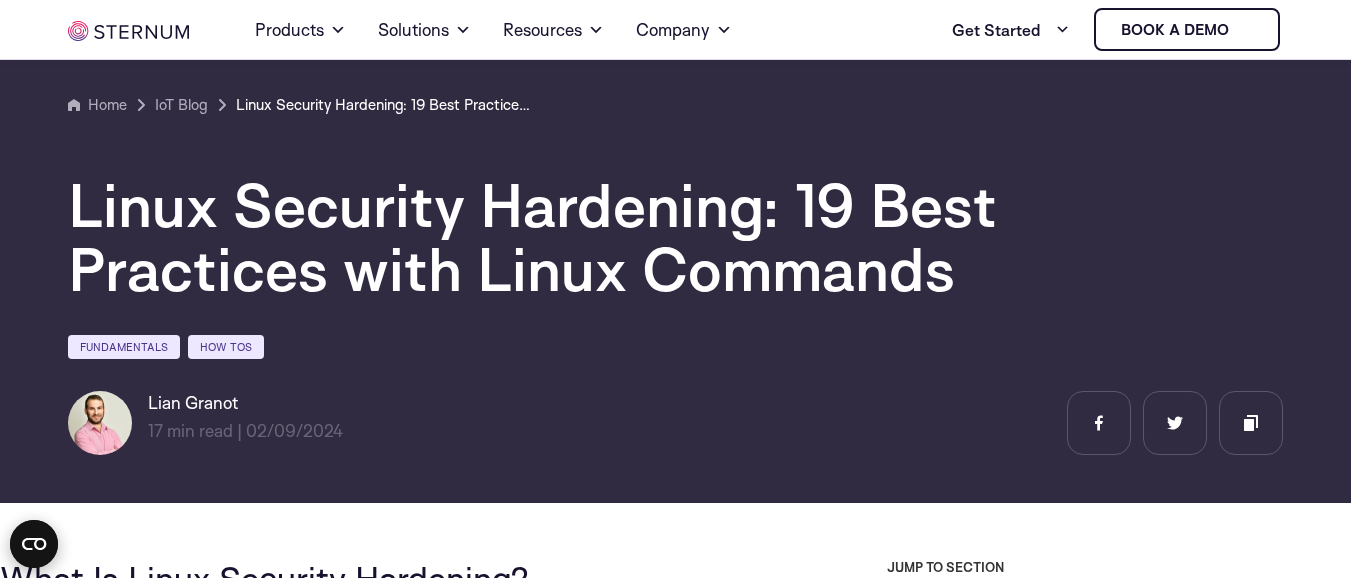 scroll, scrollTop: 6586, scrollLeft: 0, axis: vertical 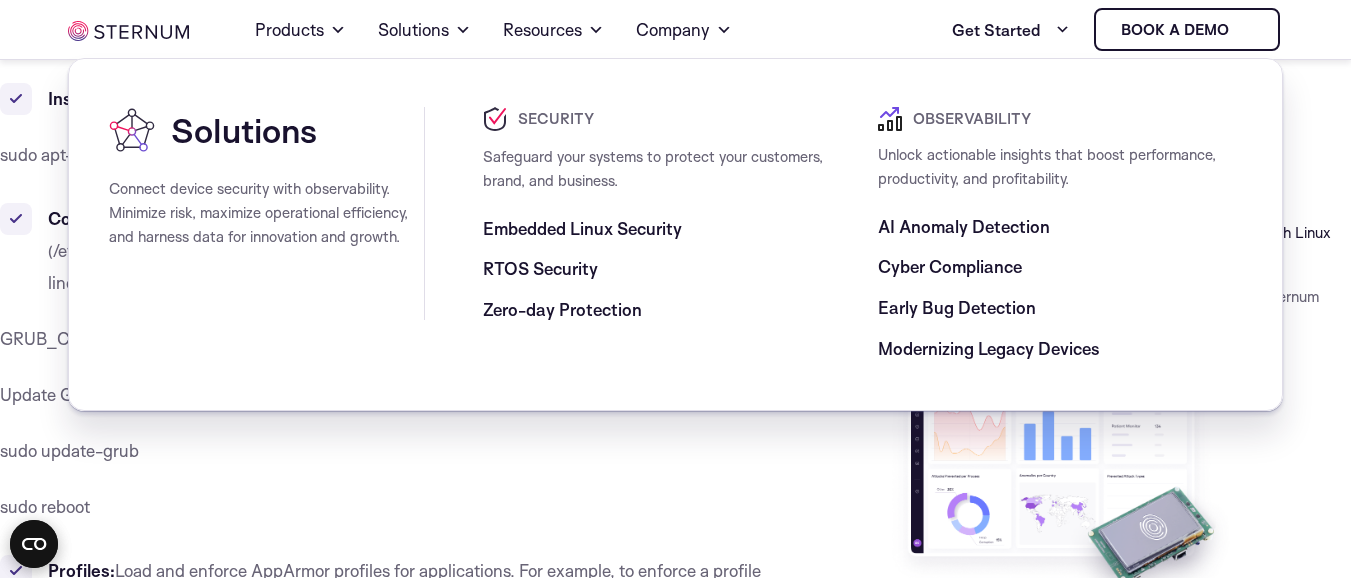 click on "RTOS Security" at bounding box center (540, 269) 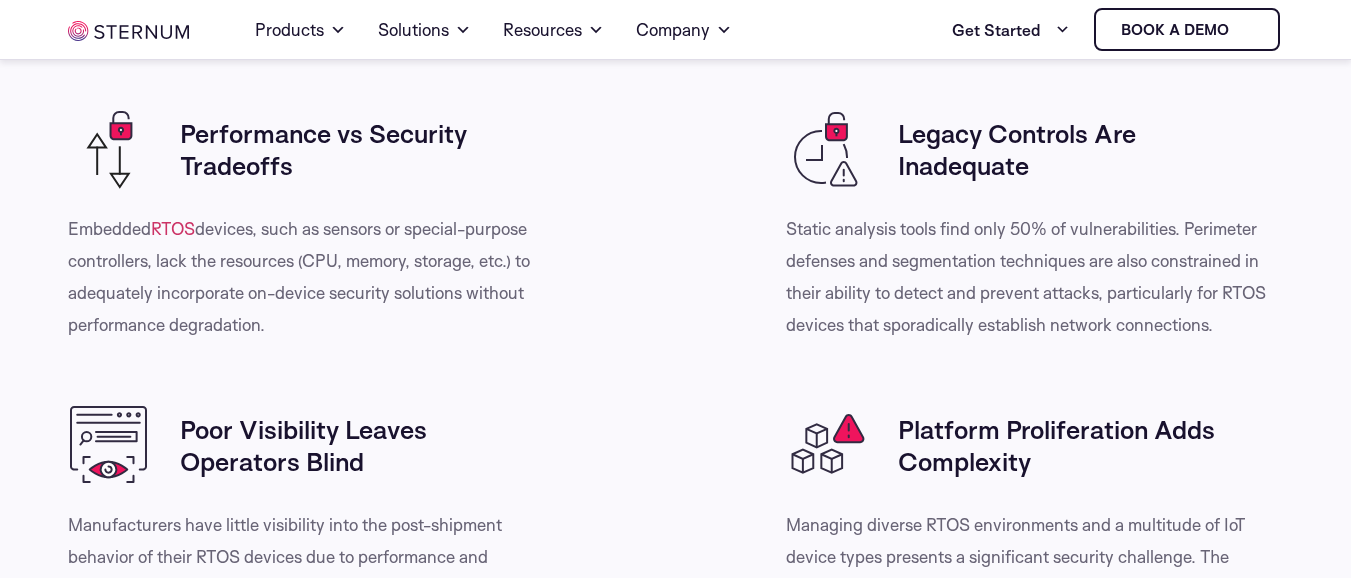 scroll, scrollTop: 1659, scrollLeft: 0, axis: vertical 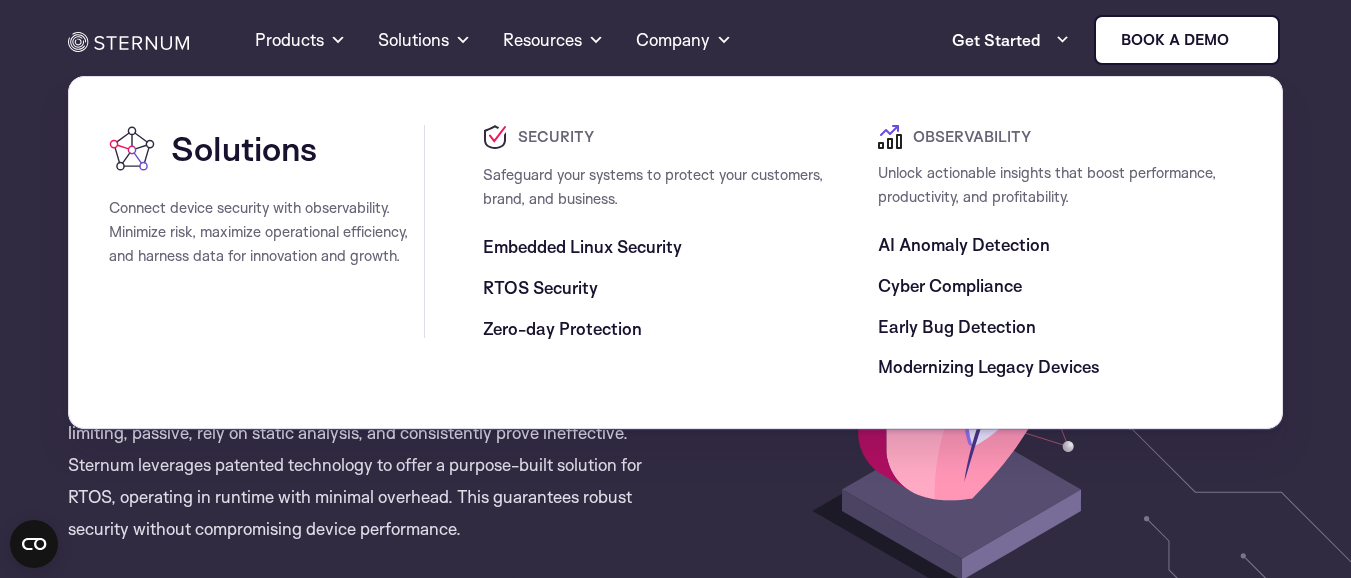 click on "Embedded Linux Security" at bounding box center [582, 247] 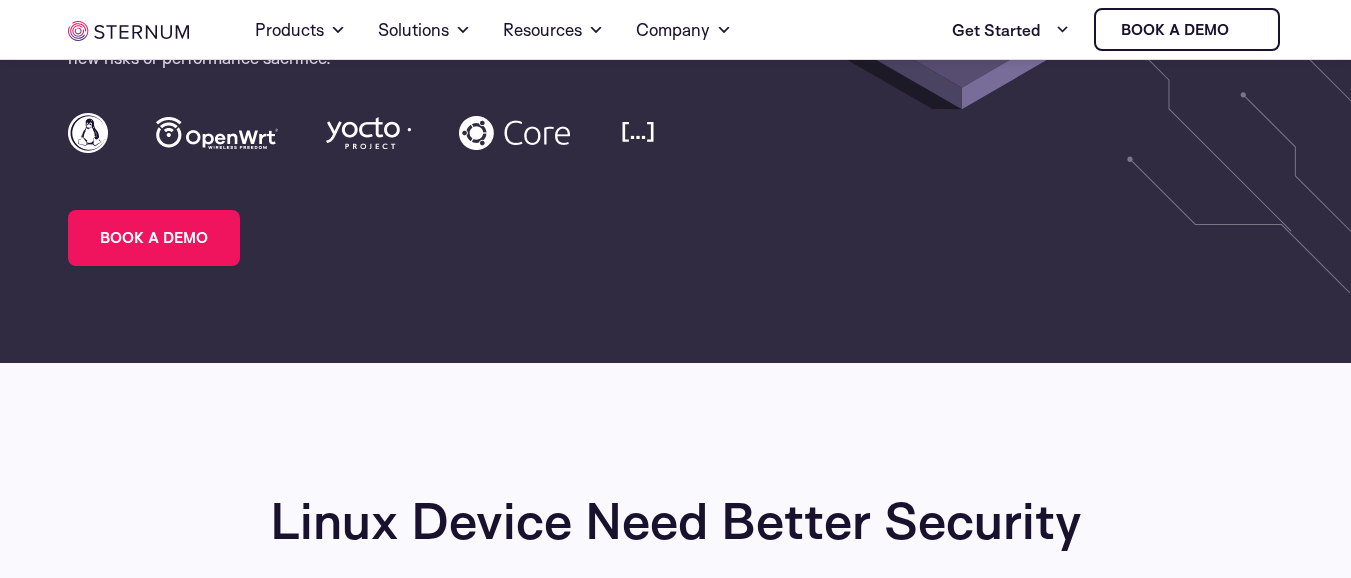 scroll, scrollTop: 0, scrollLeft: 0, axis: both 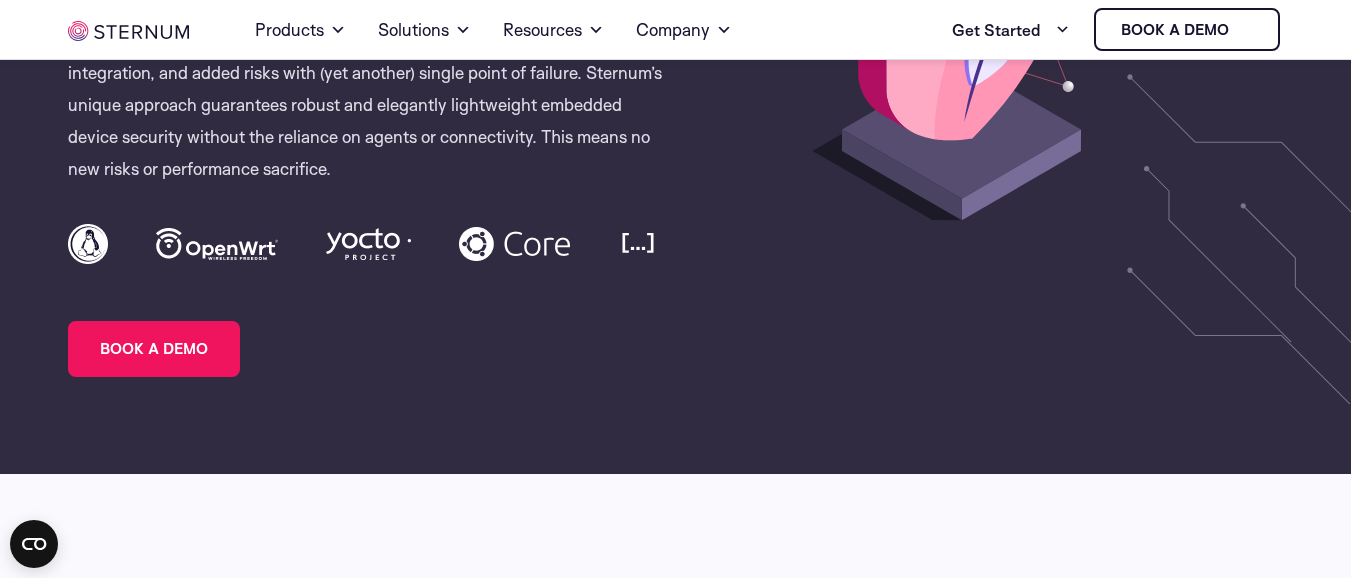 click at bounding box center (363, 237) 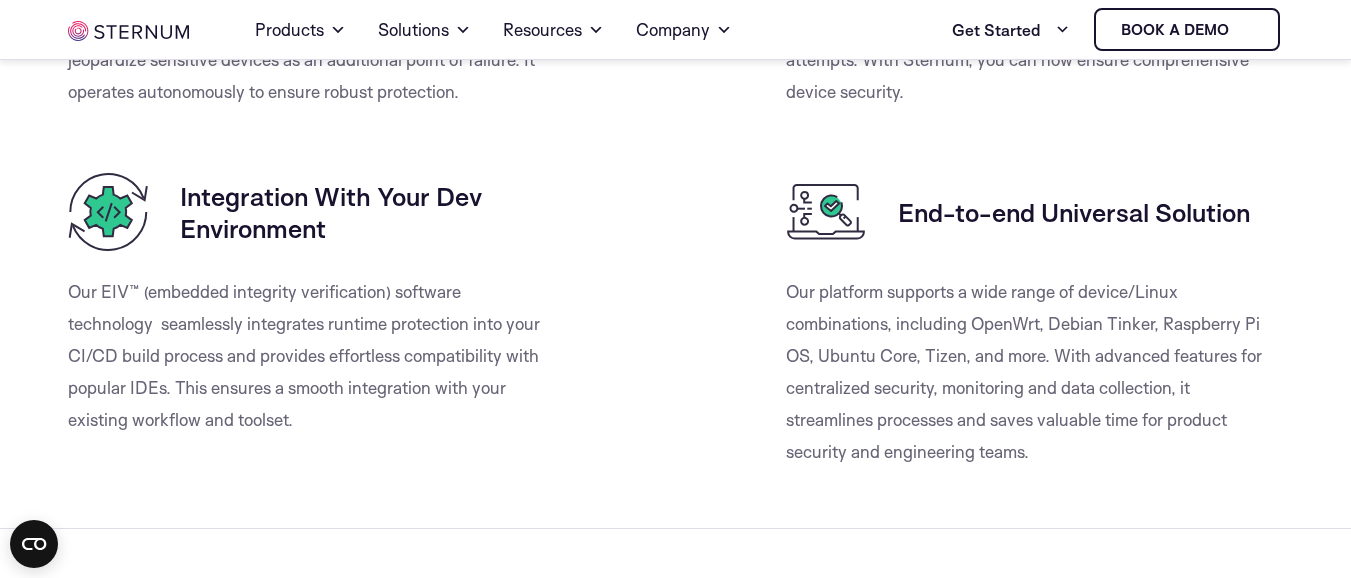 scroll, scrollTop: 2019, scrollLeft: 0, axis: vertical 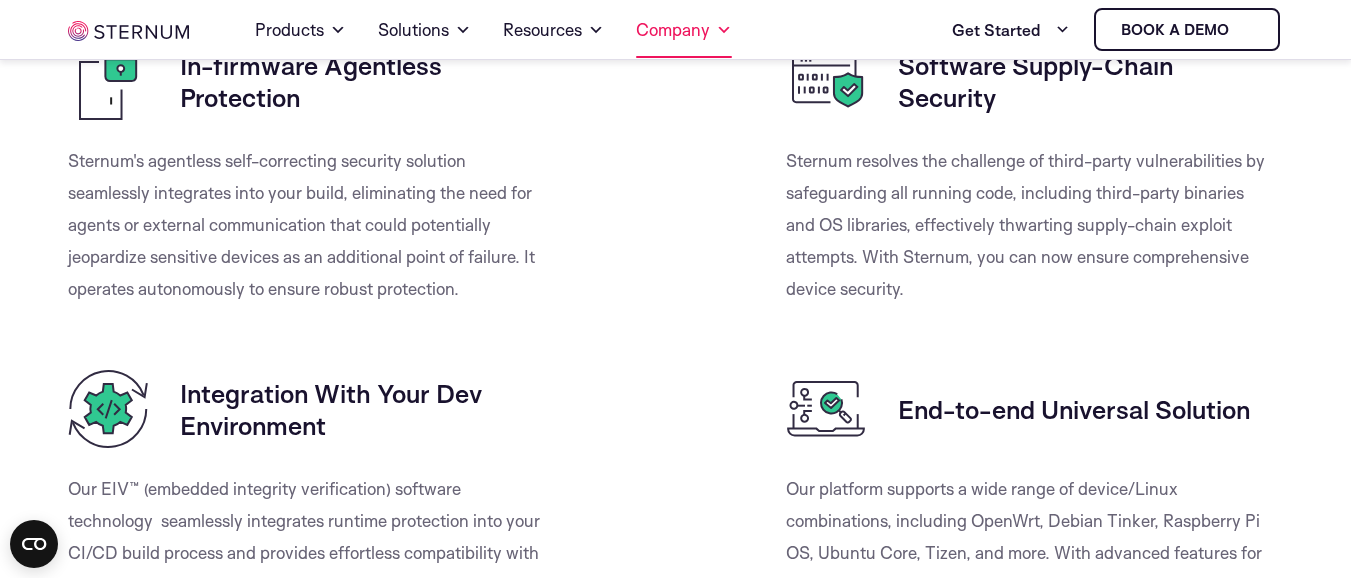 click at bounding box center (724, 30) 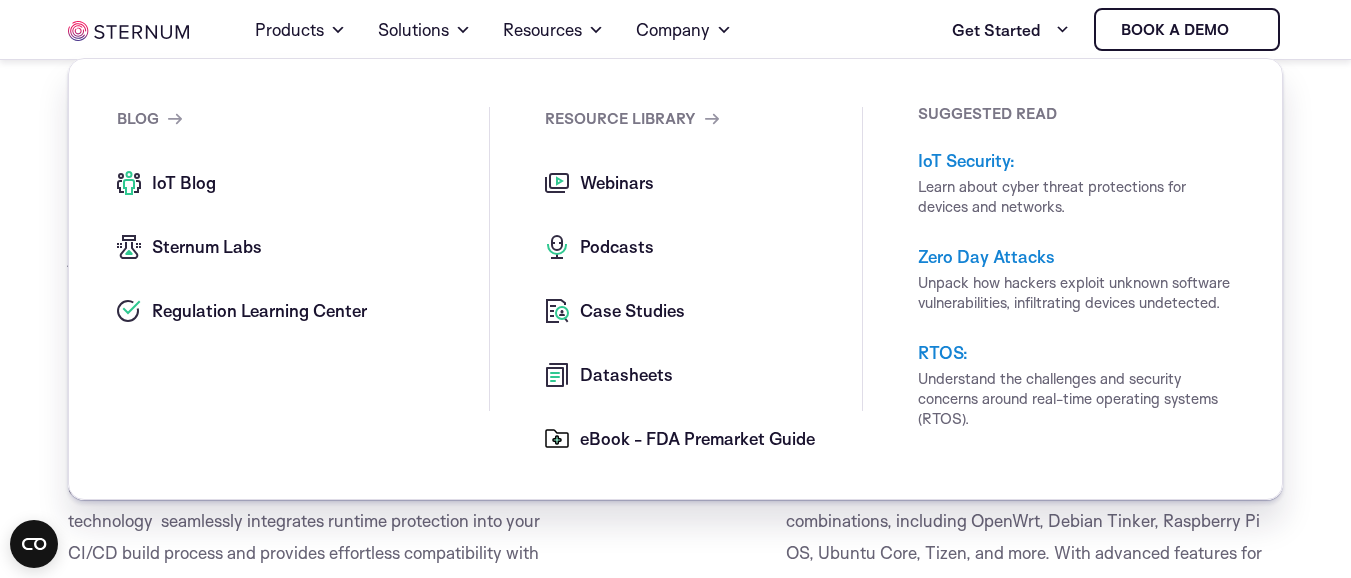click on "Case Studies" at bounding box center [630, 311] 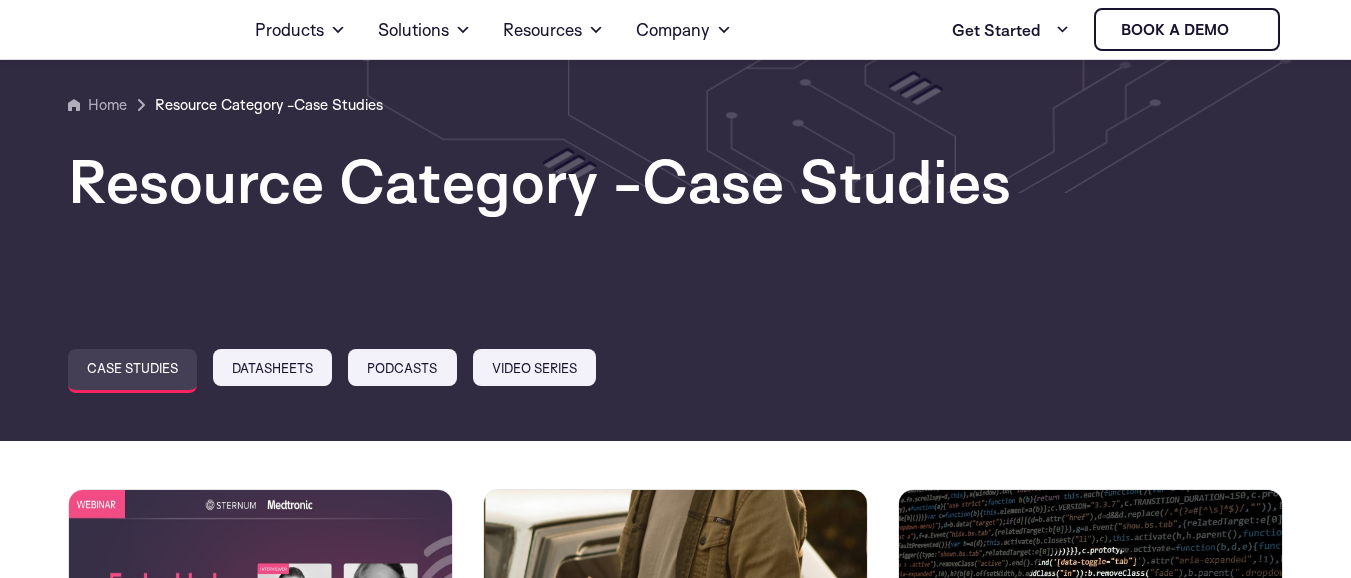 scroll, scrollTop: 226, scrollLeft: 0, axis: vertical 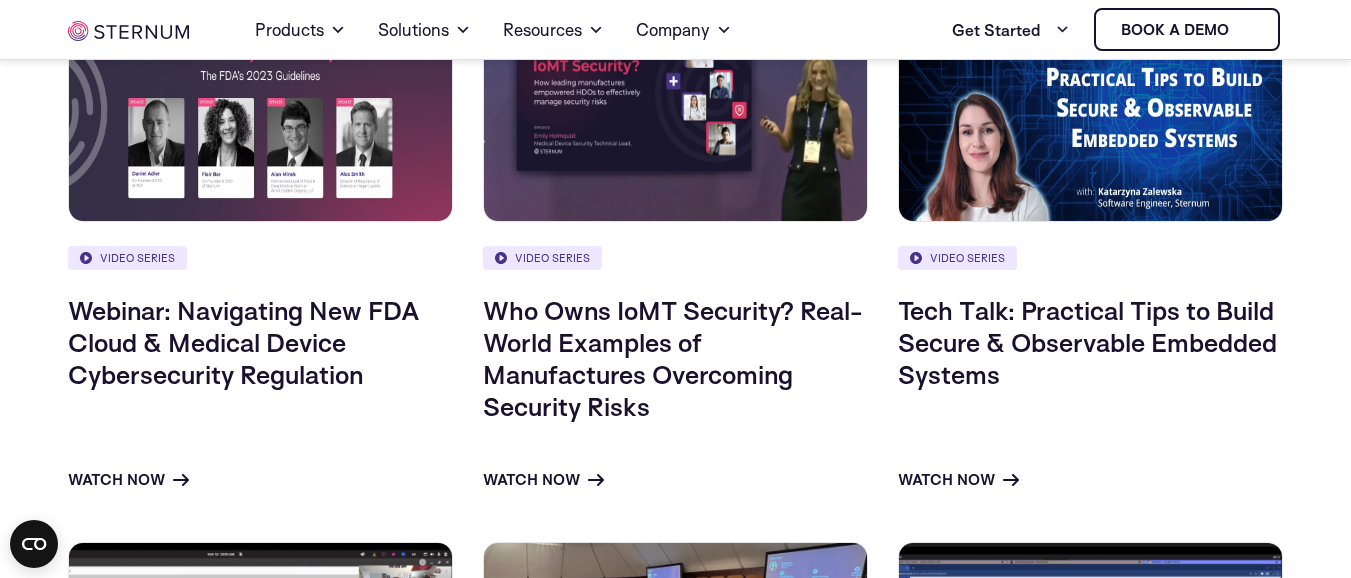 click on "Tech Talk: Practical Tips to Build Secure & Observable Embedded Systems" at bounding box center [1090, 342] 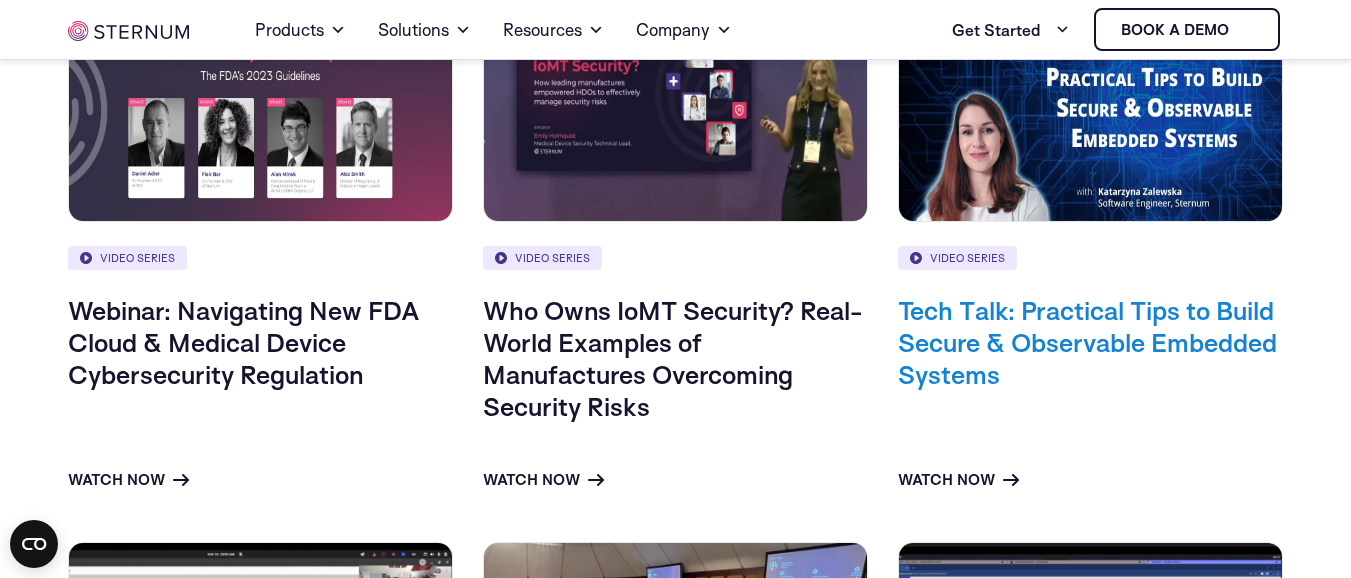 click on "Tech Talk: Practical Tips to Build Secure & Observable Embedded Systems" at bounding box center [1087, 342] 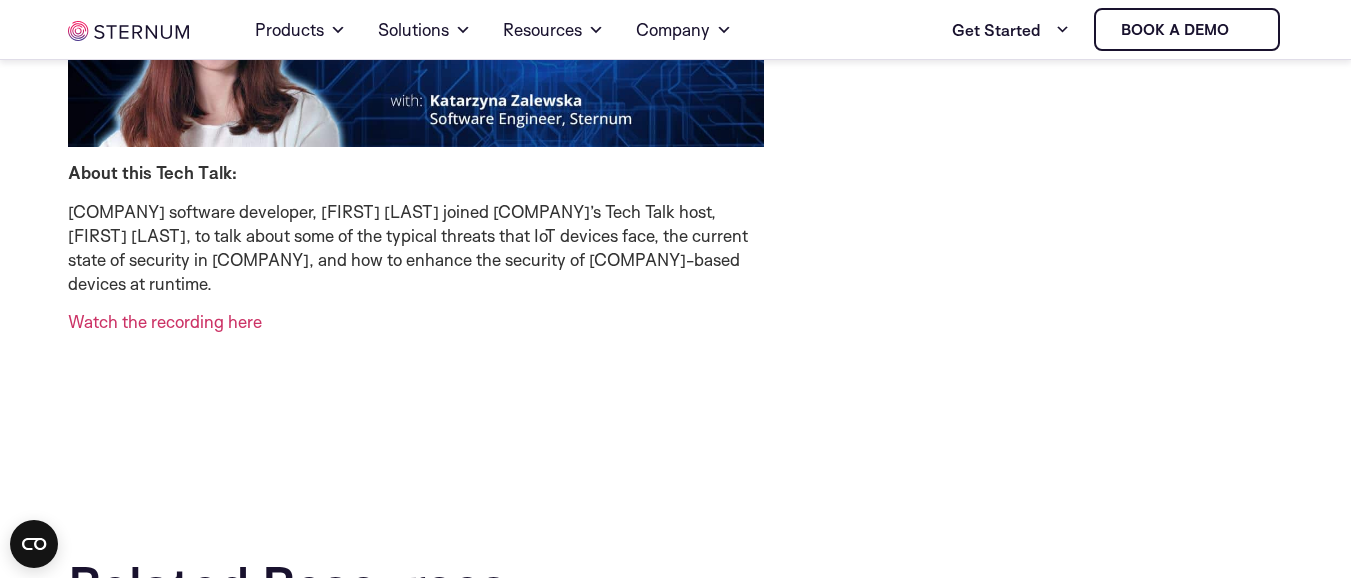 scroll, scrollTop: 827, scrollLeft: 0, axis: vertical 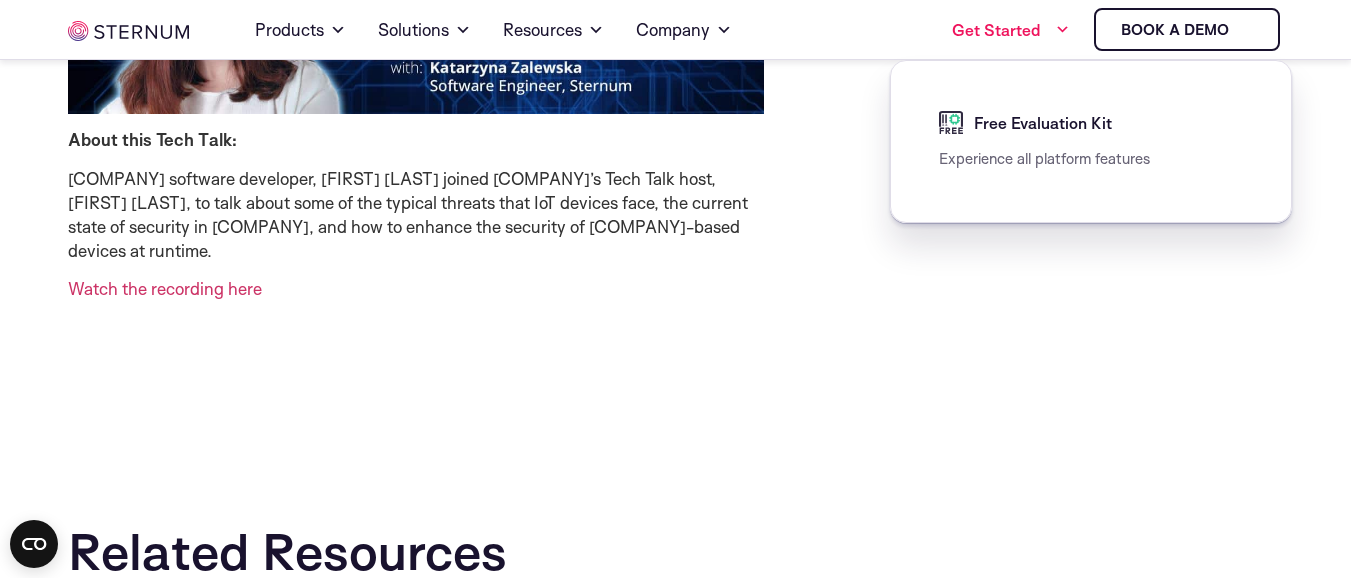 click on "Get Started" at bounding box center (1011, 30) 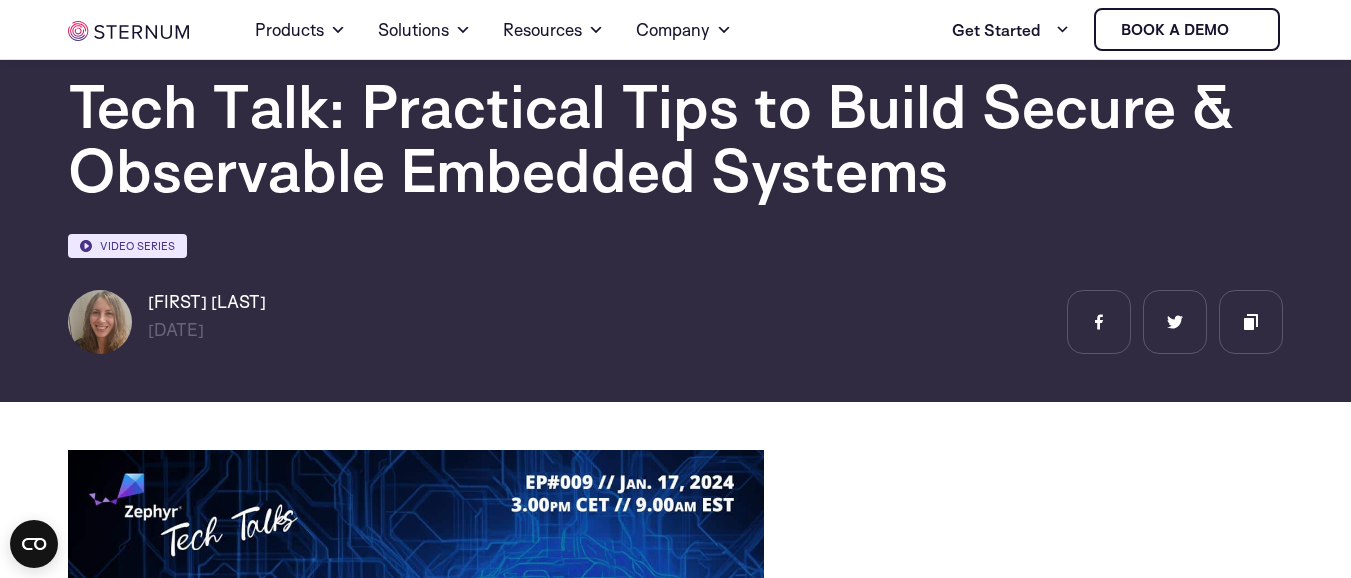 scroll, scrollTop: 0, scrollLeft: 0, axis: both 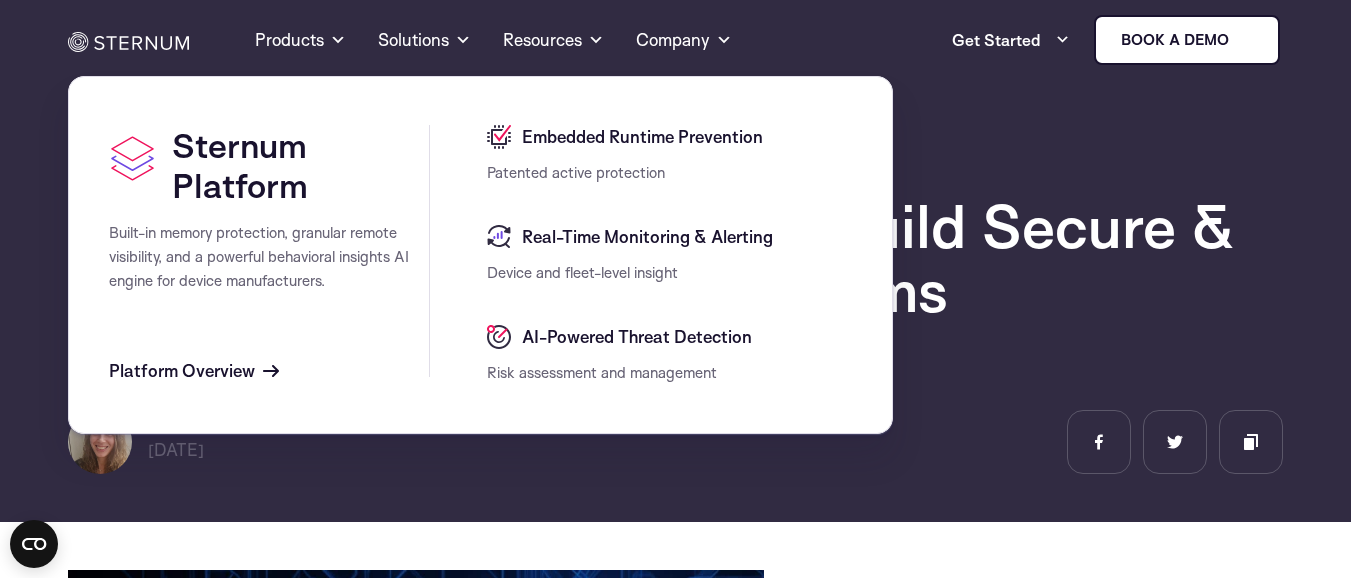 click on "AI-Powered Threat Detection" at bounding box center (634, 337) 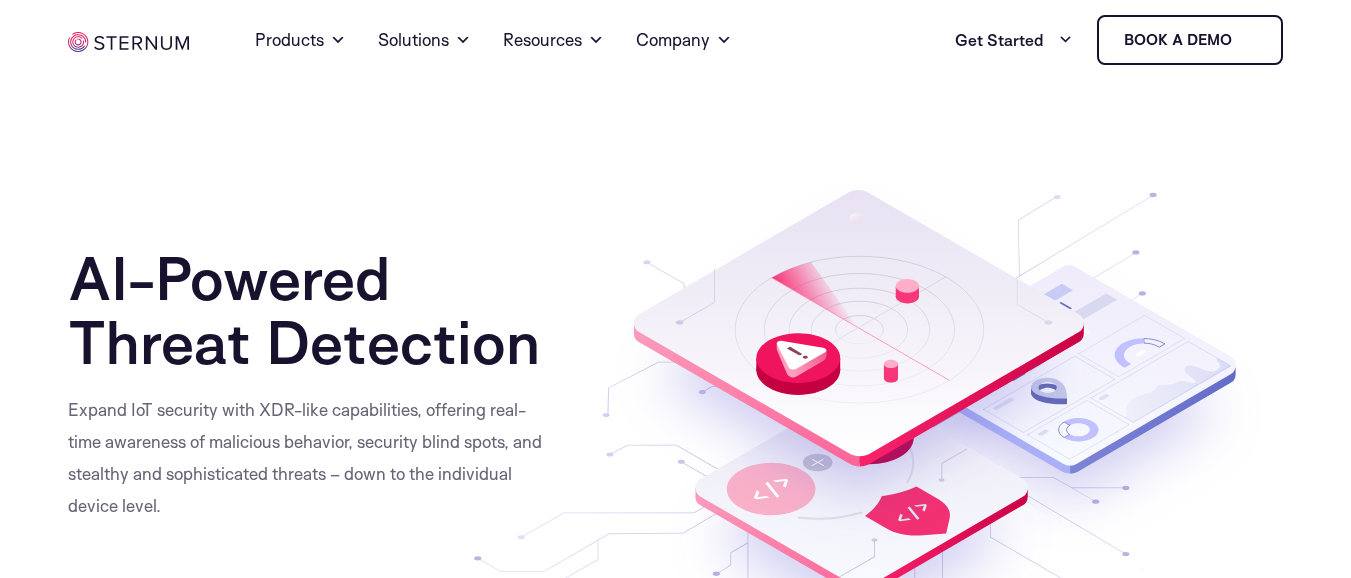 scroll, scrollTop: 0, scrollLeft: 0, axis: both 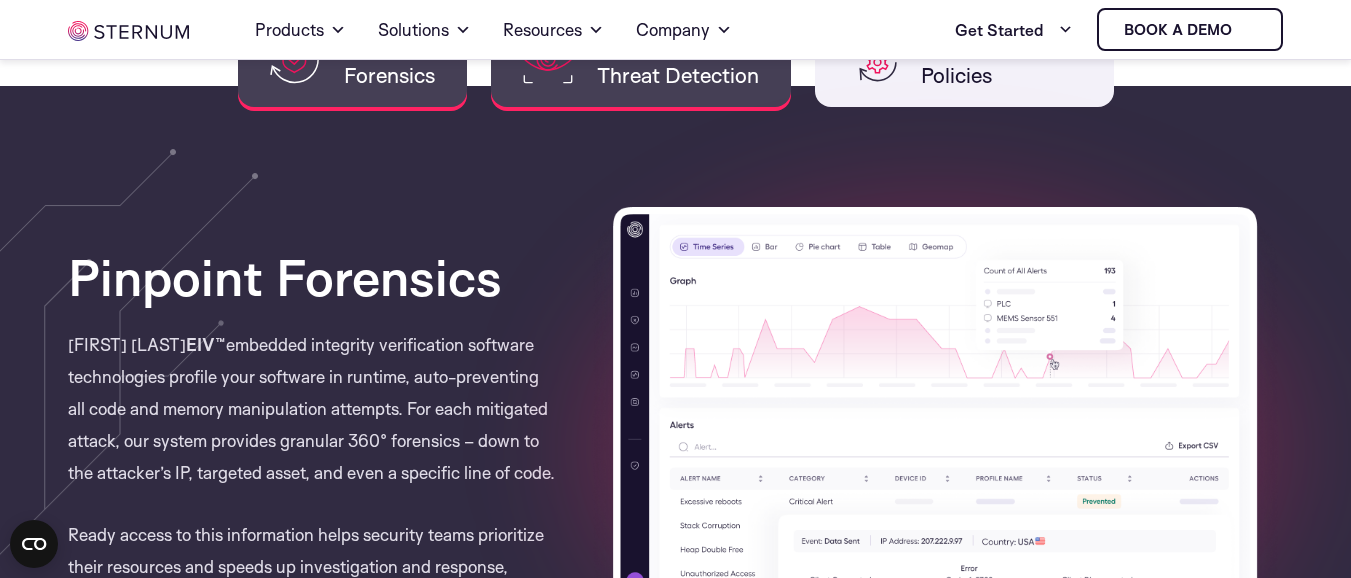 click on "AI-Powered   Threat Detection" at bounding box center [641, 59] 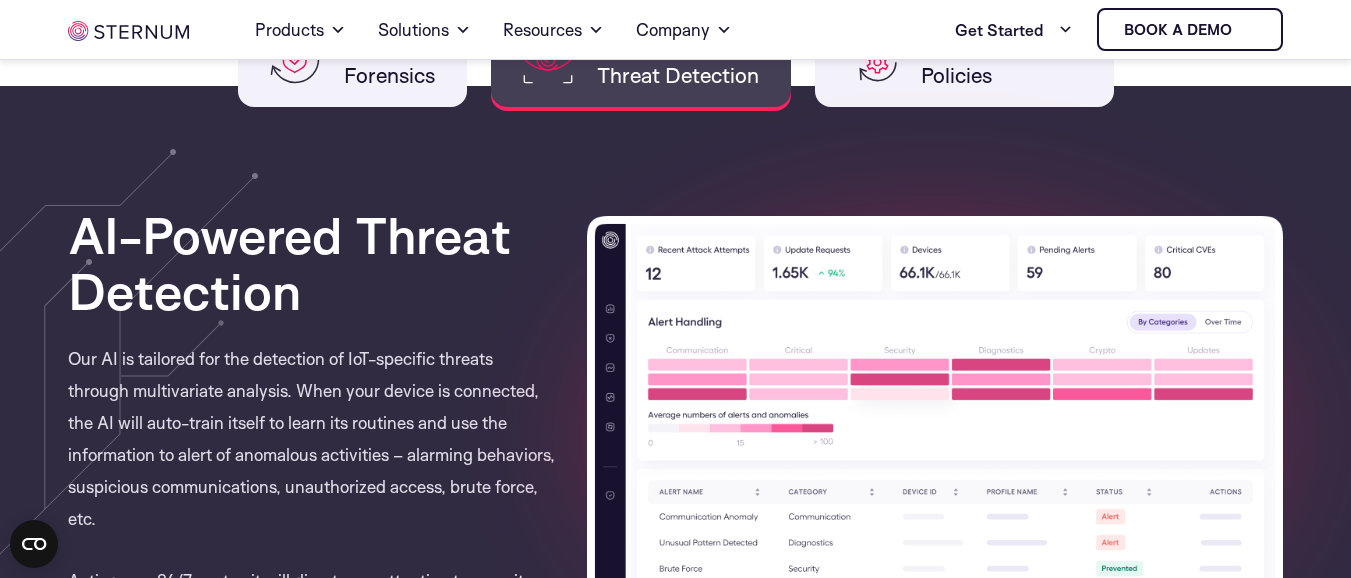 click on "Pinpoint Forensics
Sternum patented  EIV™  embedded integrity verification software technologies profile your software in runtime, auto-preventing all code and memory manipulation attempts. For each mitigated attack, our system provides granular 360° forensics – down to the attacker’s IP, targeted asset, and even a specific line of code." at bounding box center [676, 336] 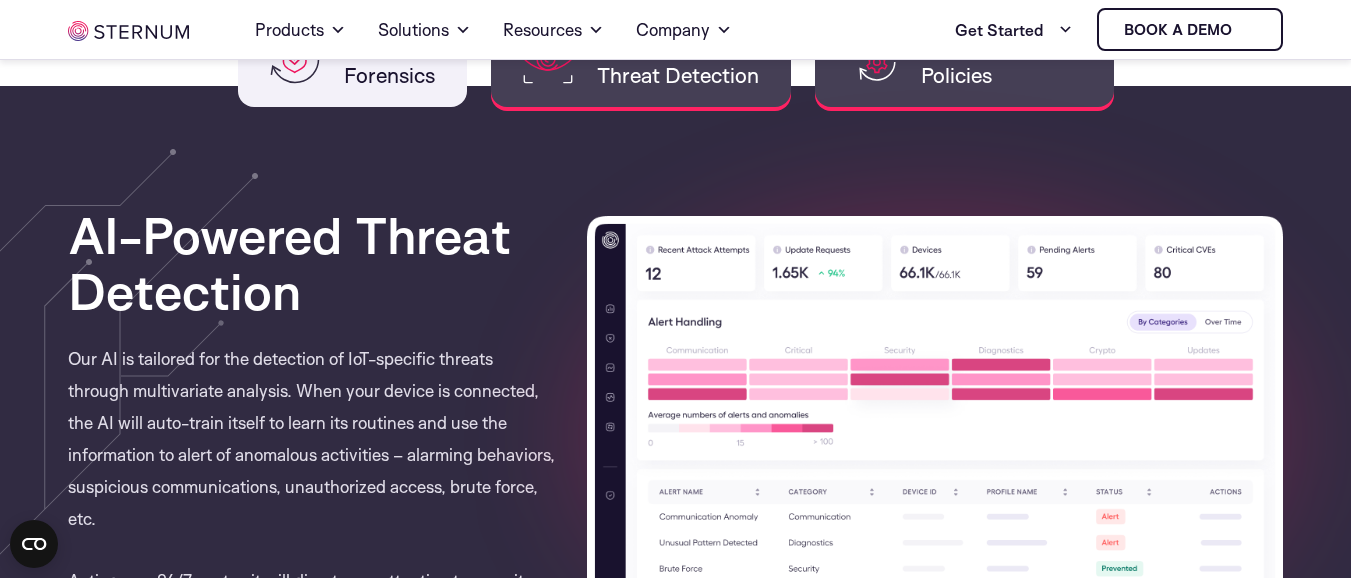 click on "Custom Security   Policies" at bounding box center (1001, 59) 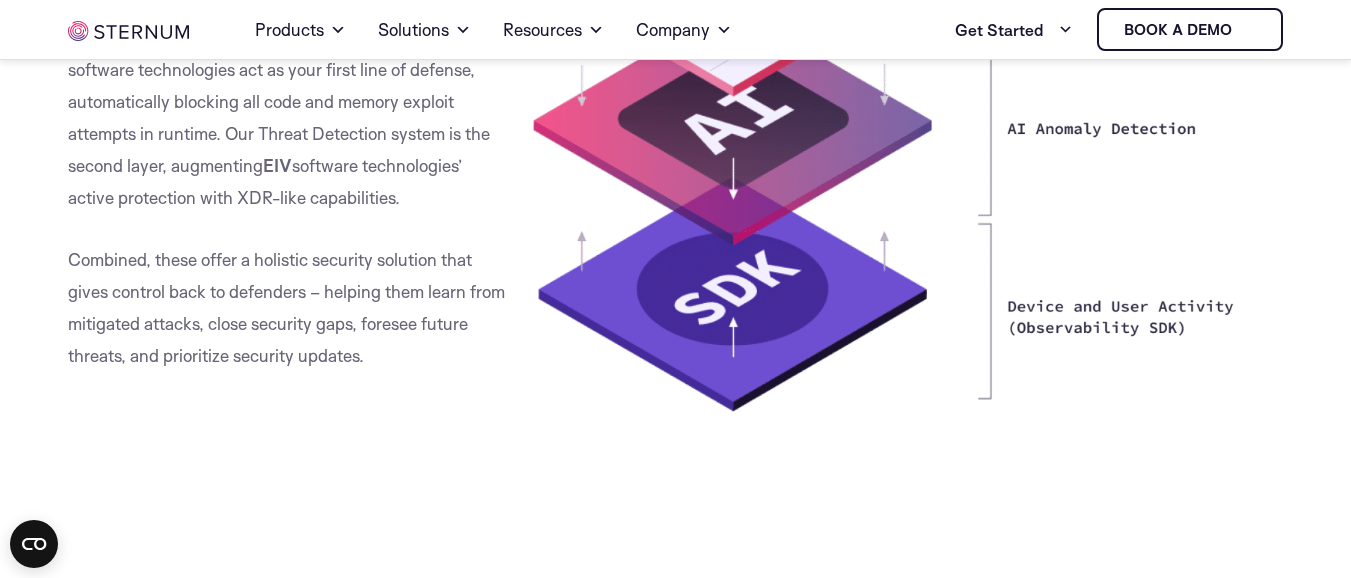 scroll, scrollTop: 4101, scrollLeft: 0, axis: vertical 